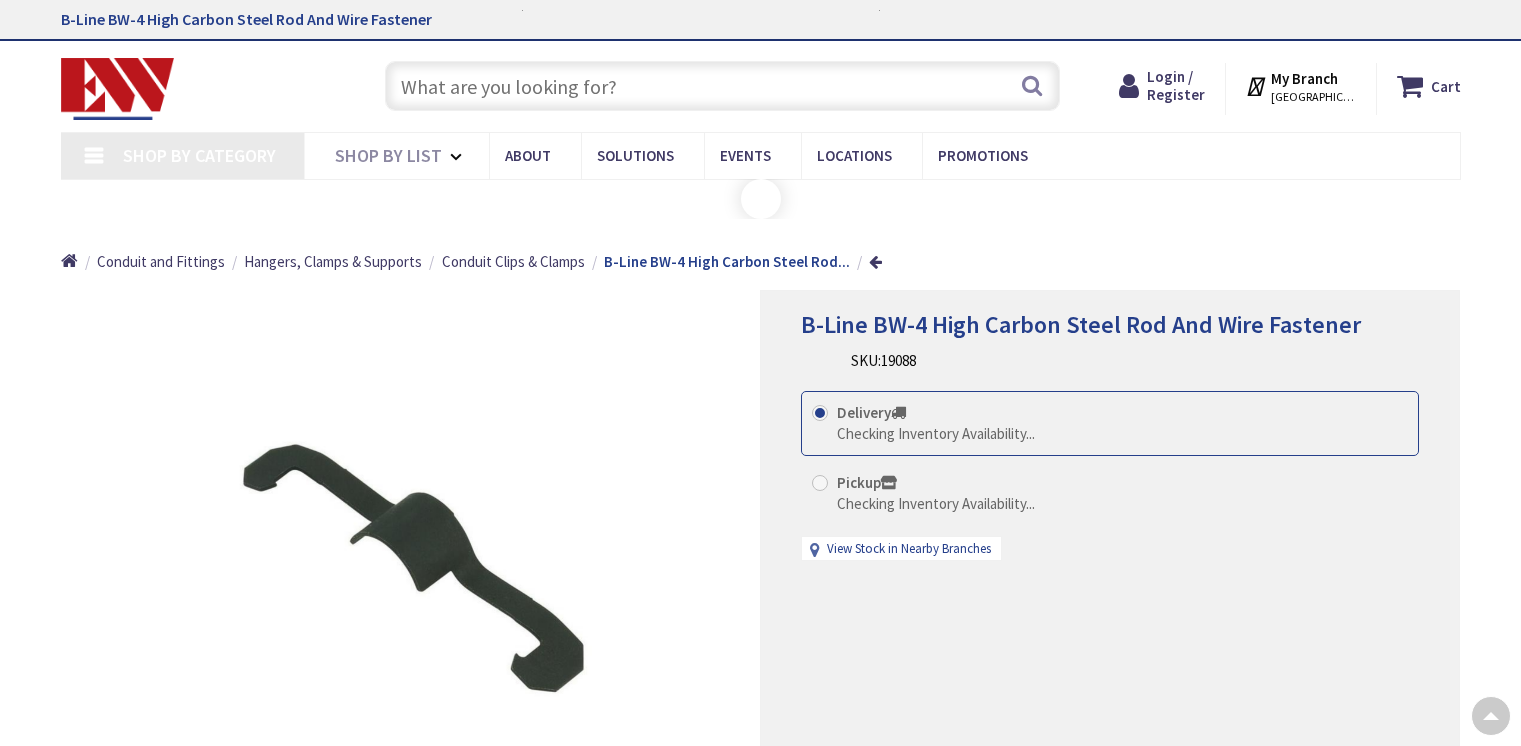 scroll, scrollTop: 1200, scrollLeft: 0, axis: vertical 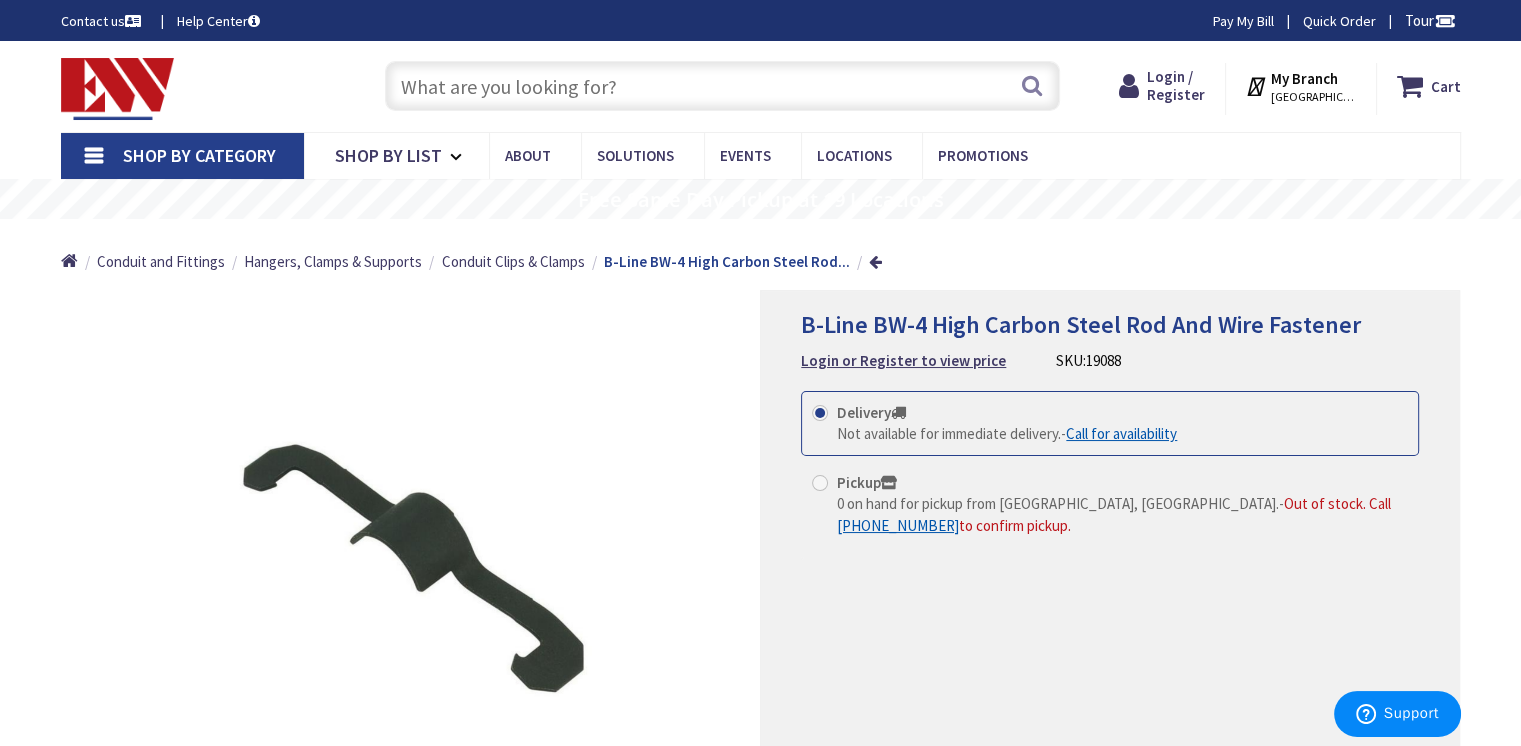 click on "B-Line BW-4 High Carbon Steel Rod And Wire Fastener
Login or Register to view price
SKU:                 19088
This product is Discontinued
Delivery
Not available for immediate delivery.
-  Call for availability
Pickup
0 on hand for pickup from Waterbury, CT.
-  Out of stock. Call  +1-860-357-6064" at bounding box center [1110, 579] 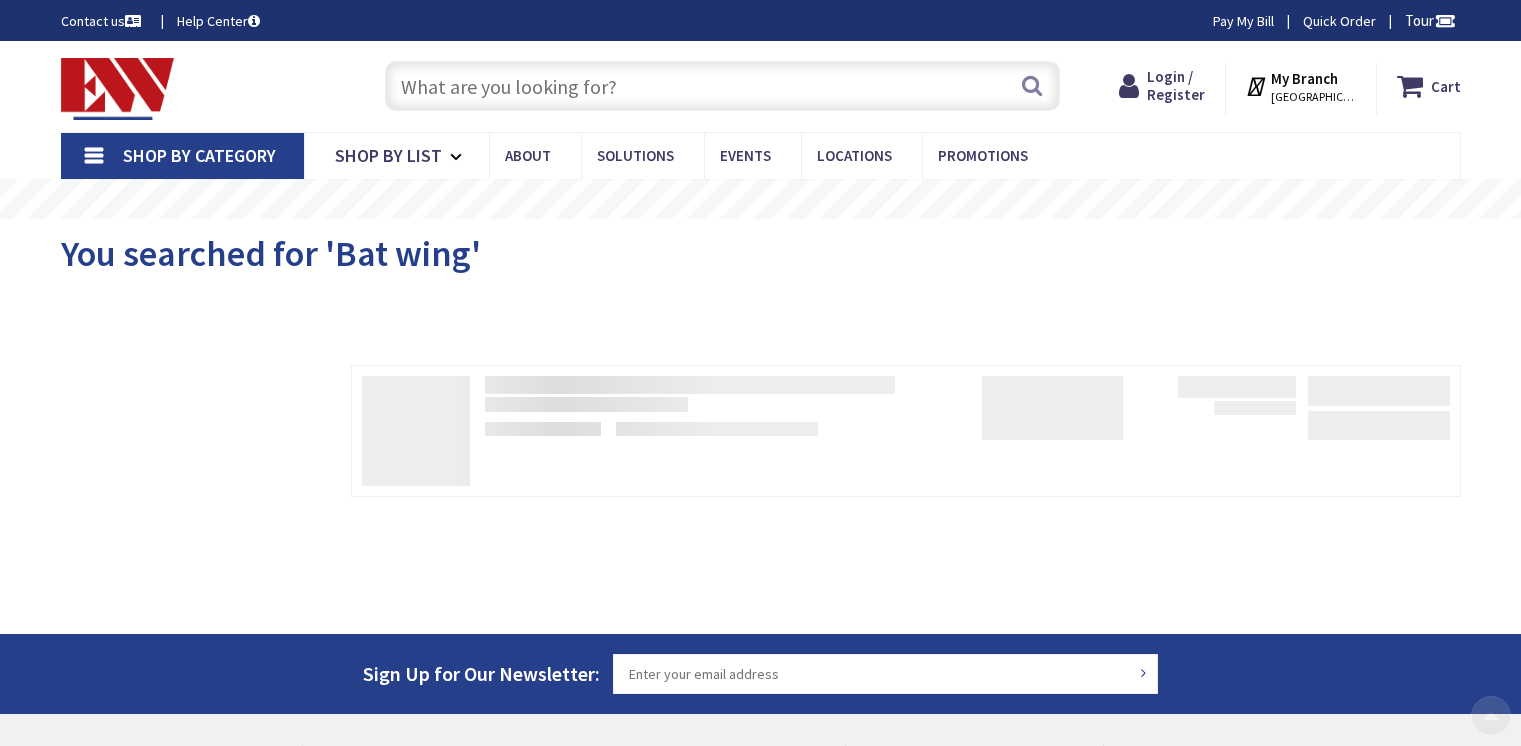 scroll, scrollTop: 356, scrollLeft: 0, axis: vertical 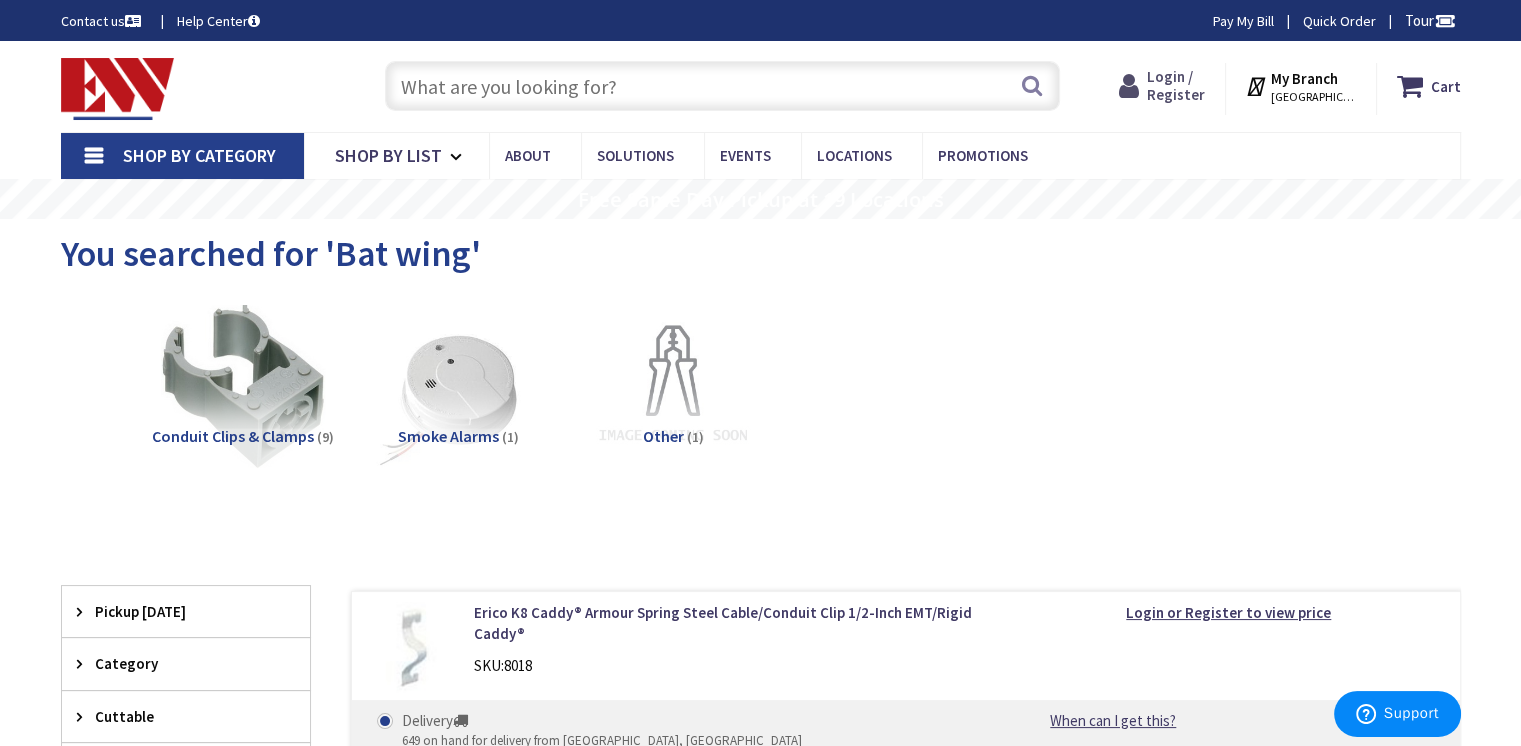 click on "Login / Register" at bounding box center (1176, 85) 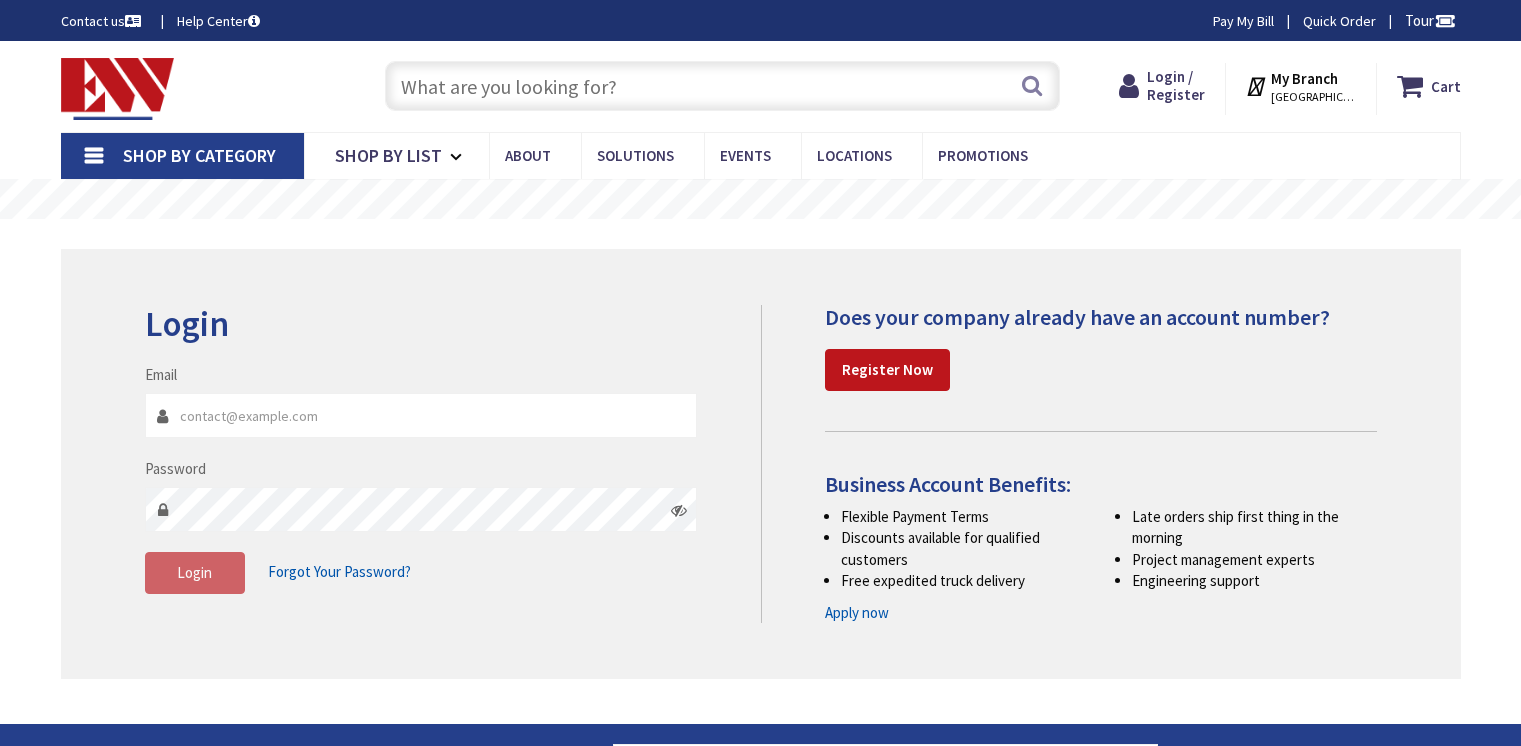 scroll, scrollTop: 0, scrollLeft: 0, axis: both 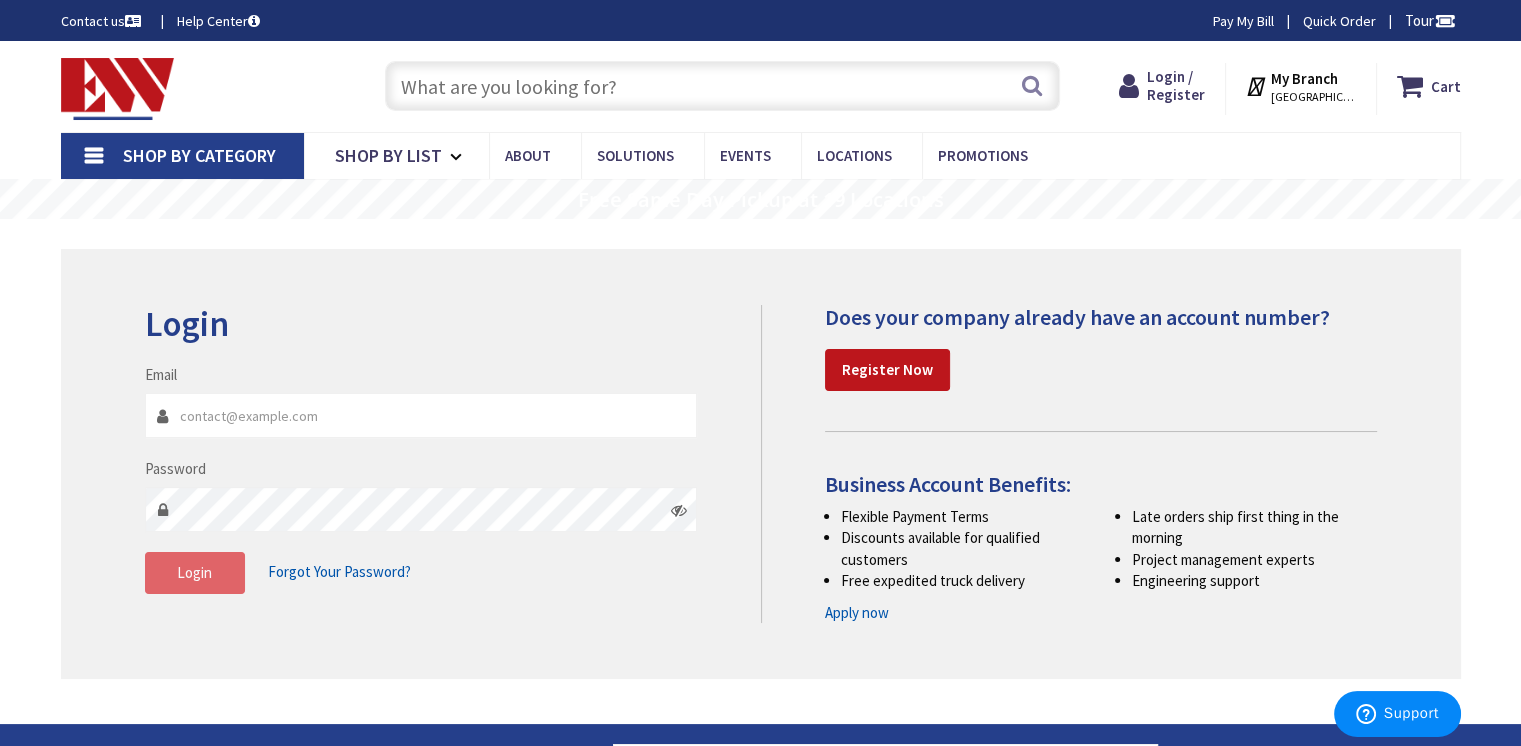 type on "kdelsanto@lightingservicesinc.net" 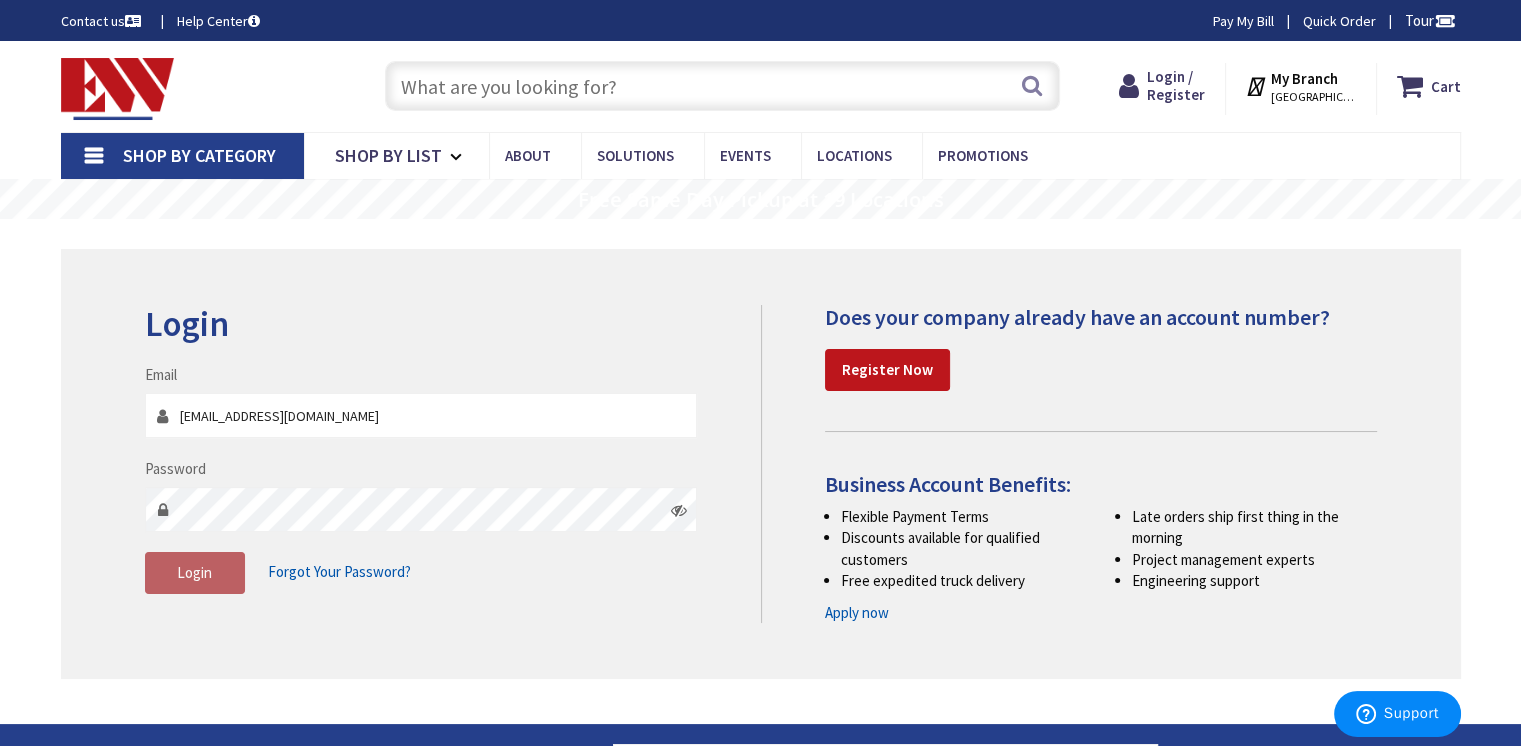 click on "Login" at bounding box center (195, 573) 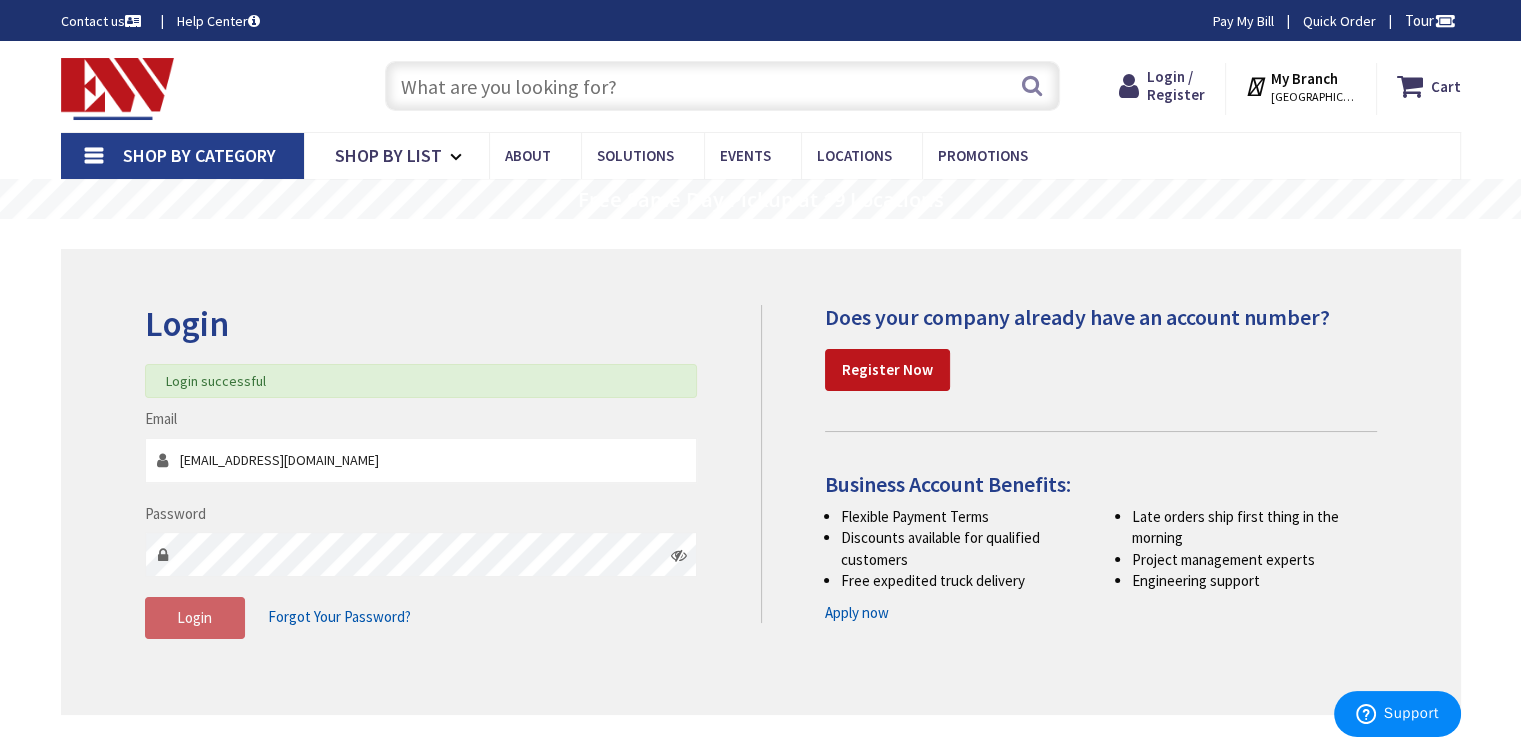 scroll, scrollTop: 0, scrollLeft: 0, axis: both 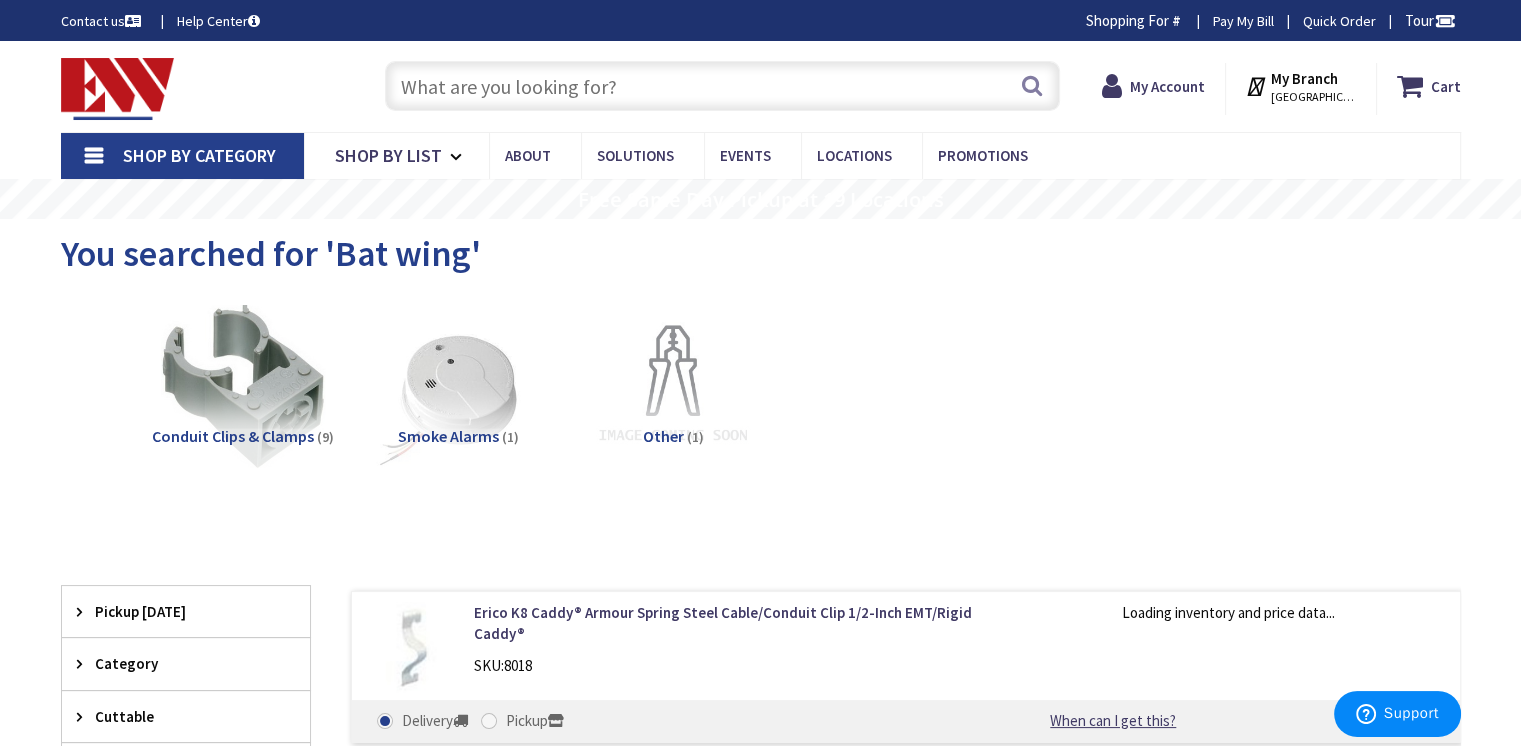 click at bounding box center (722, 86) 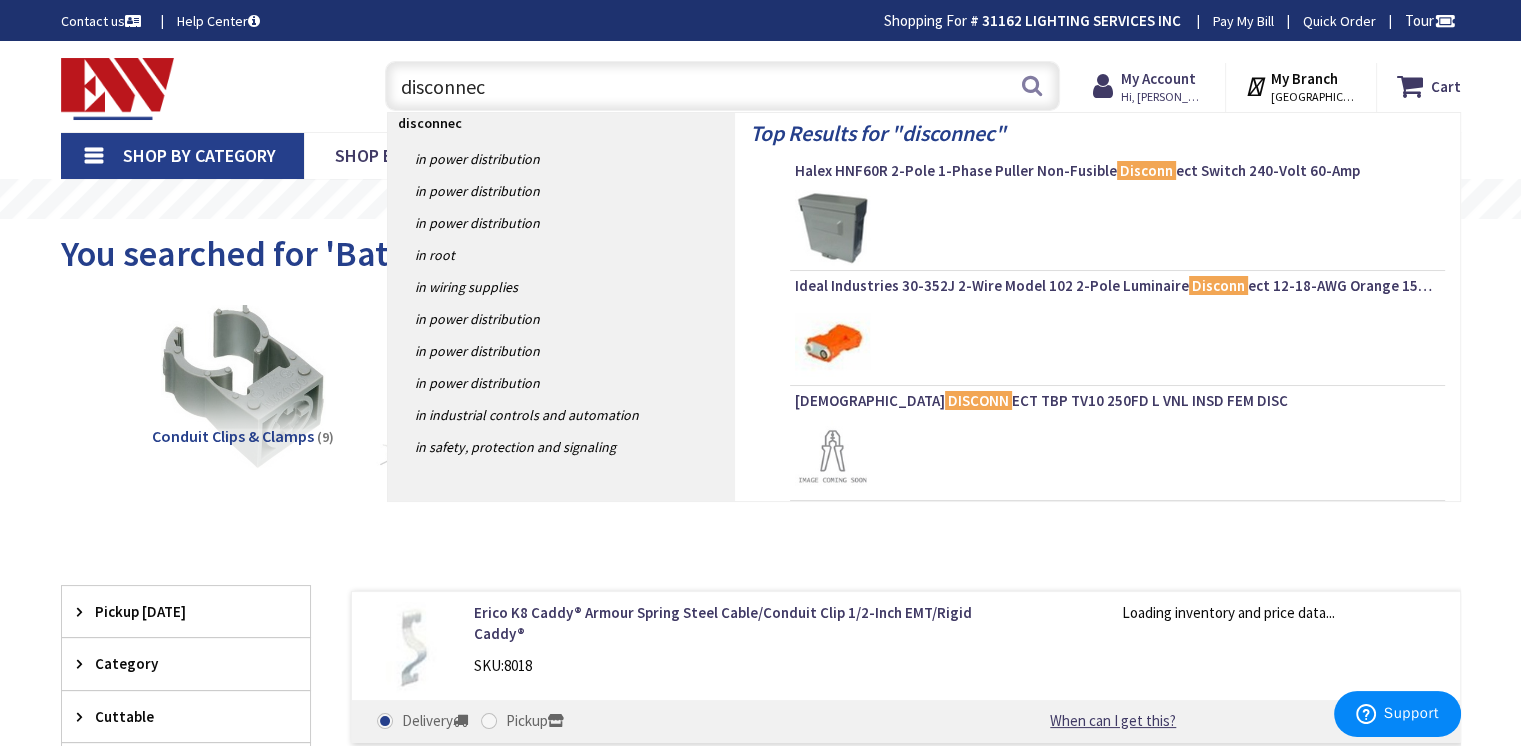 type on "disconnect" 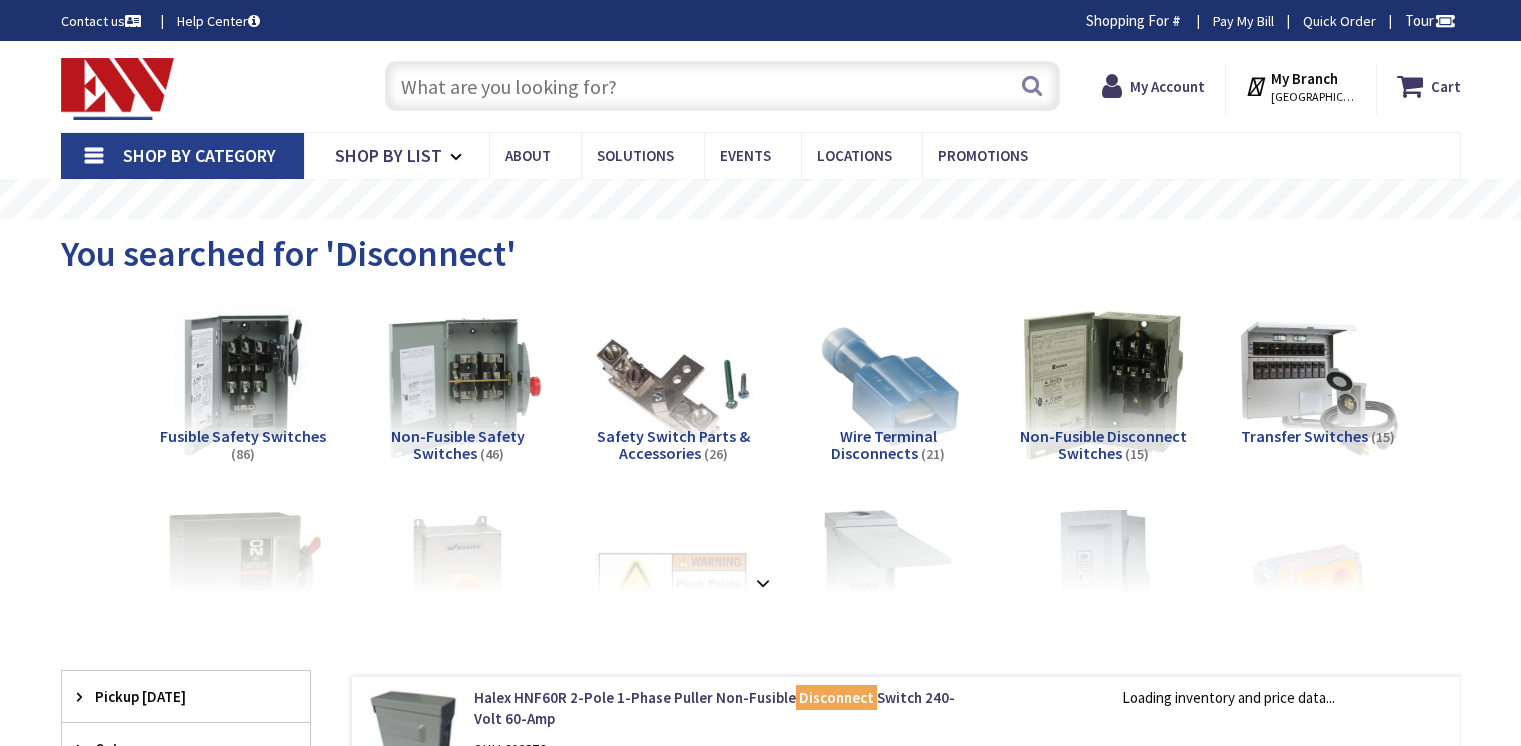 scroll, scrollTop: 0, scrollLeft: 0, axis: both 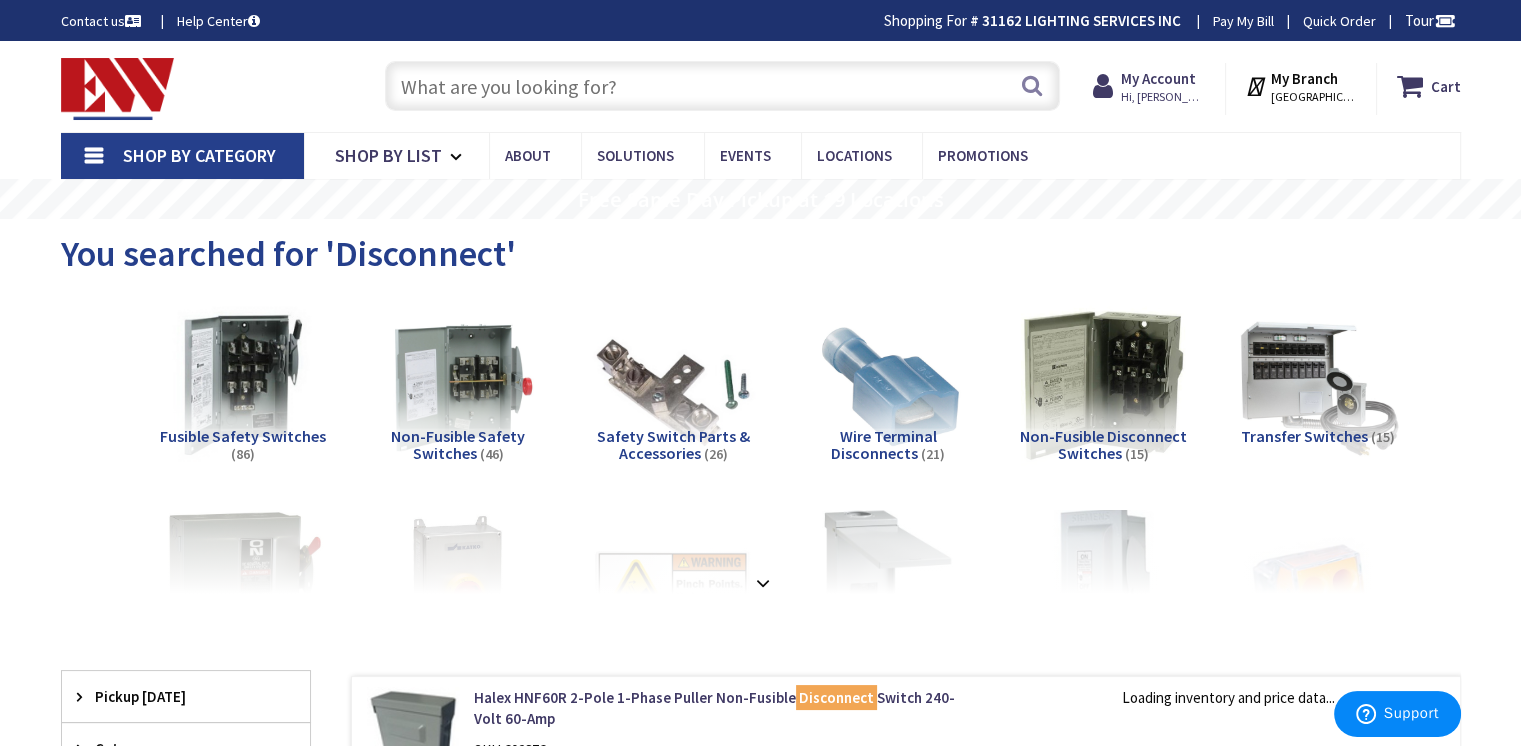 click on "Non-Fusible Safety Switches" at bounding box center [458, 445] 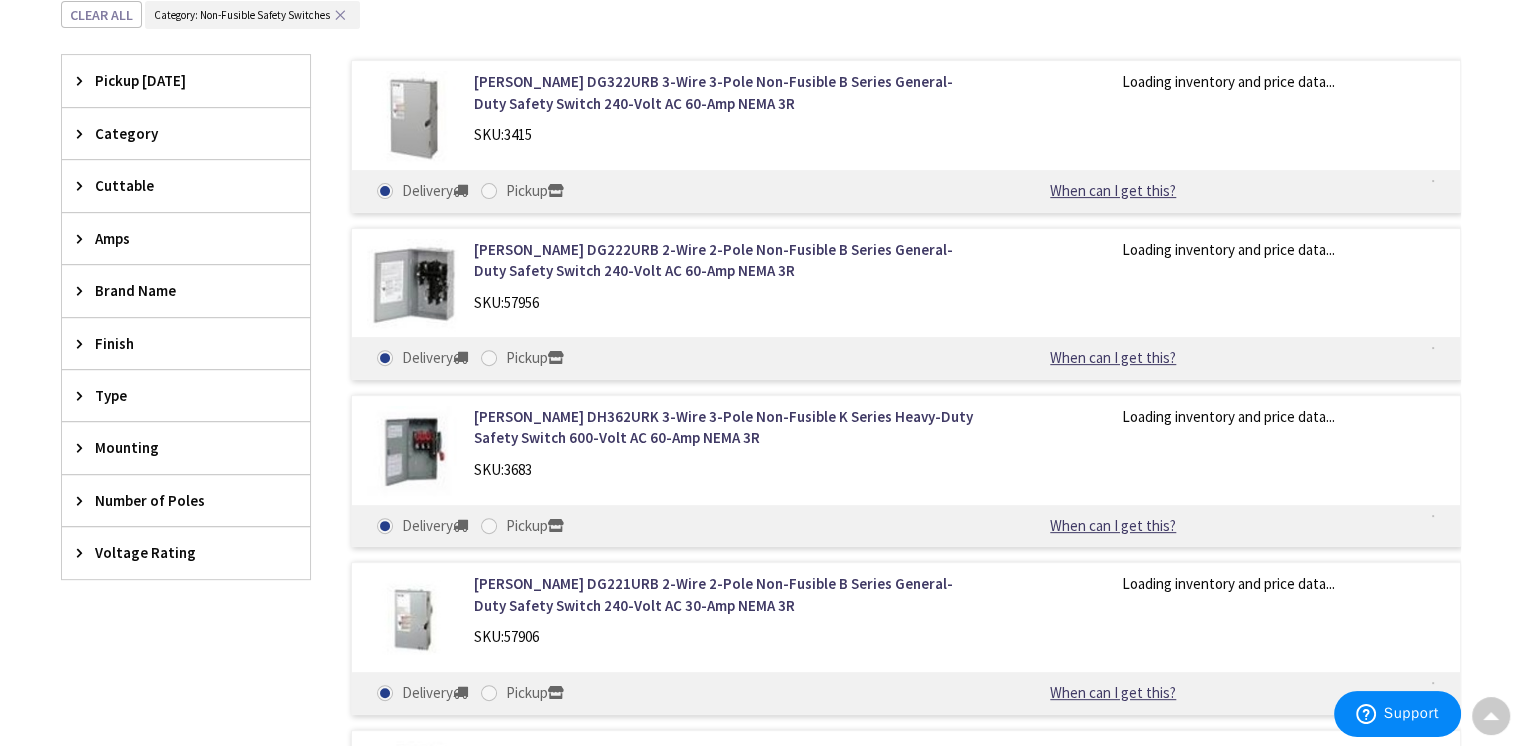 click on "Amps" at bounding box center [176, 238] 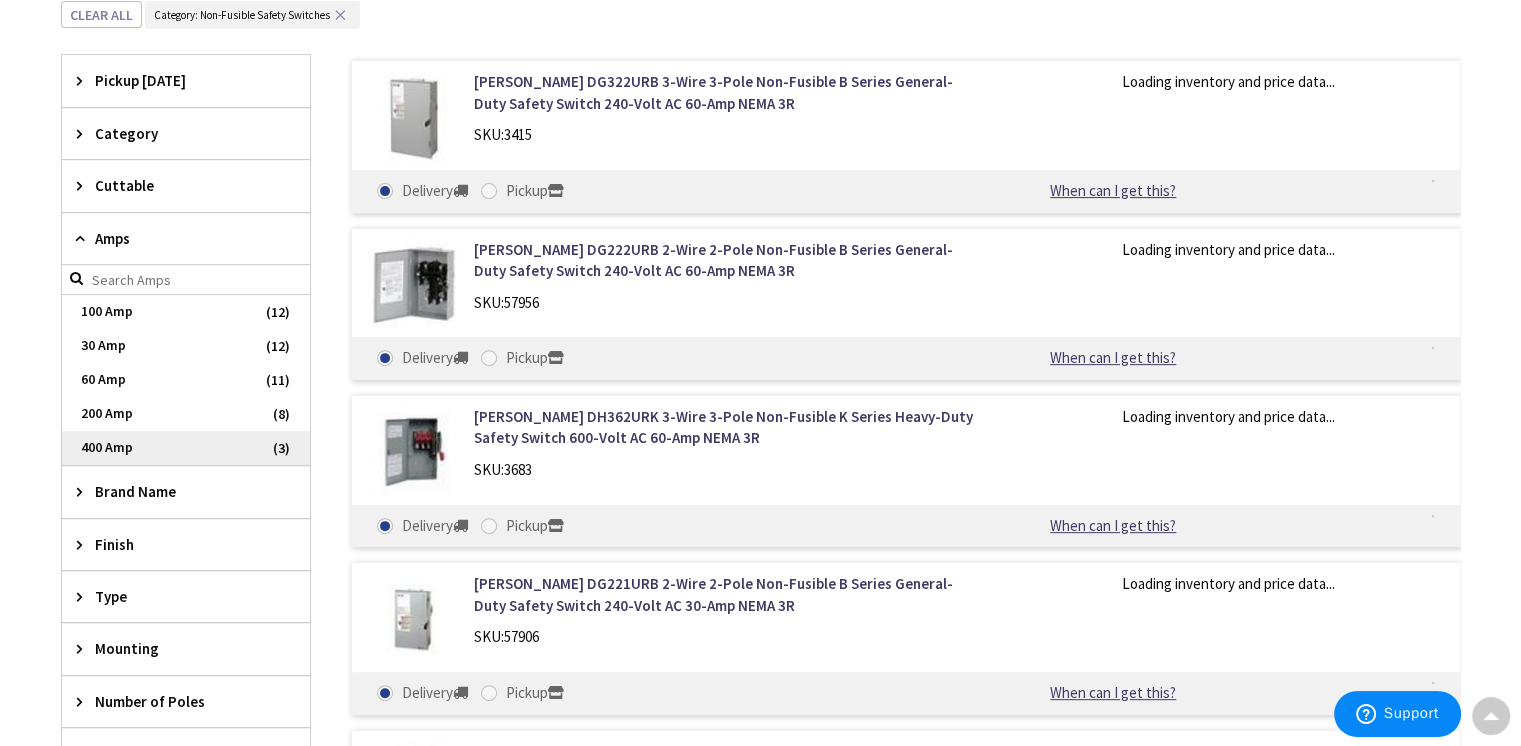 click on "400 Amp" at bounding box center [186, 448] 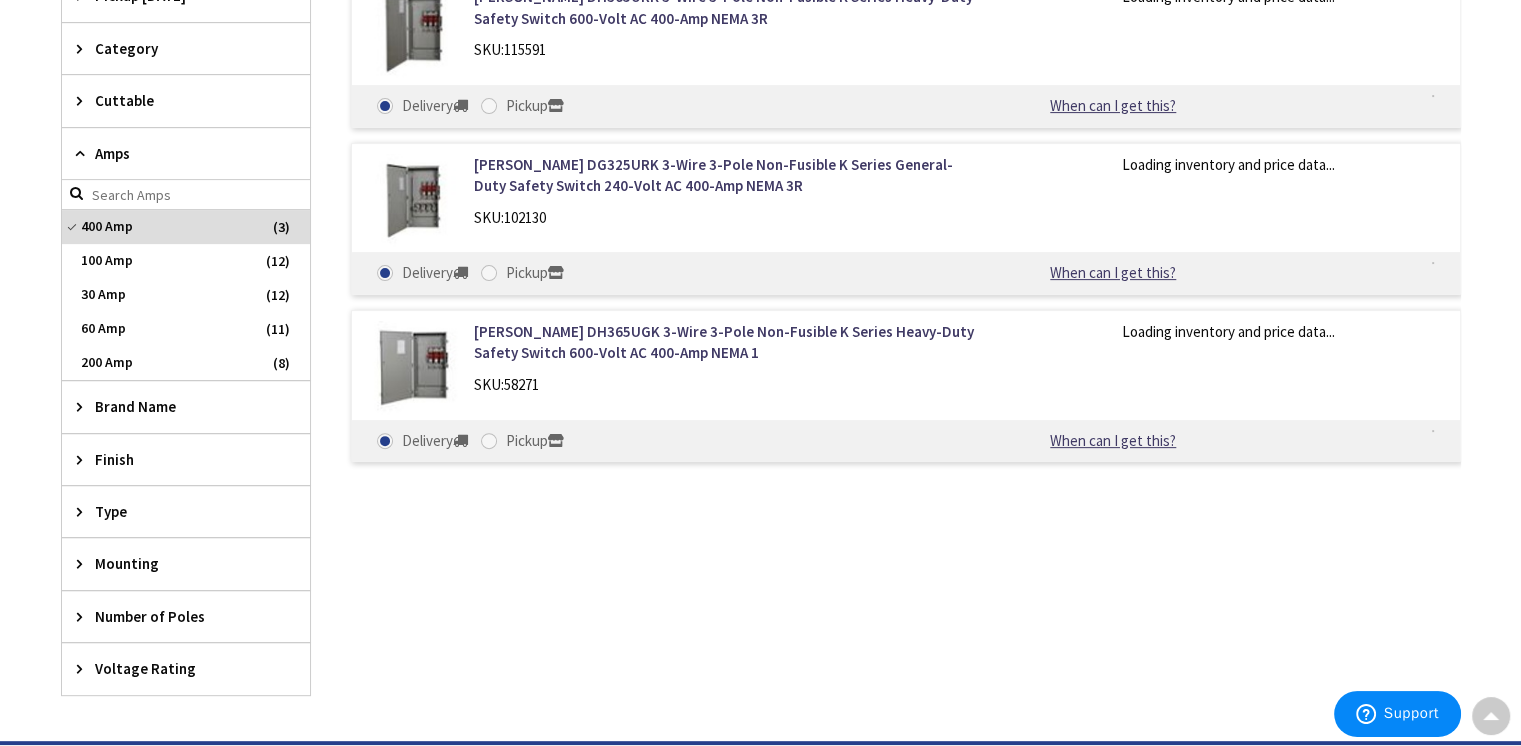 scroll, scrollTop: 548, scrollLeft: 0, axis: vertical 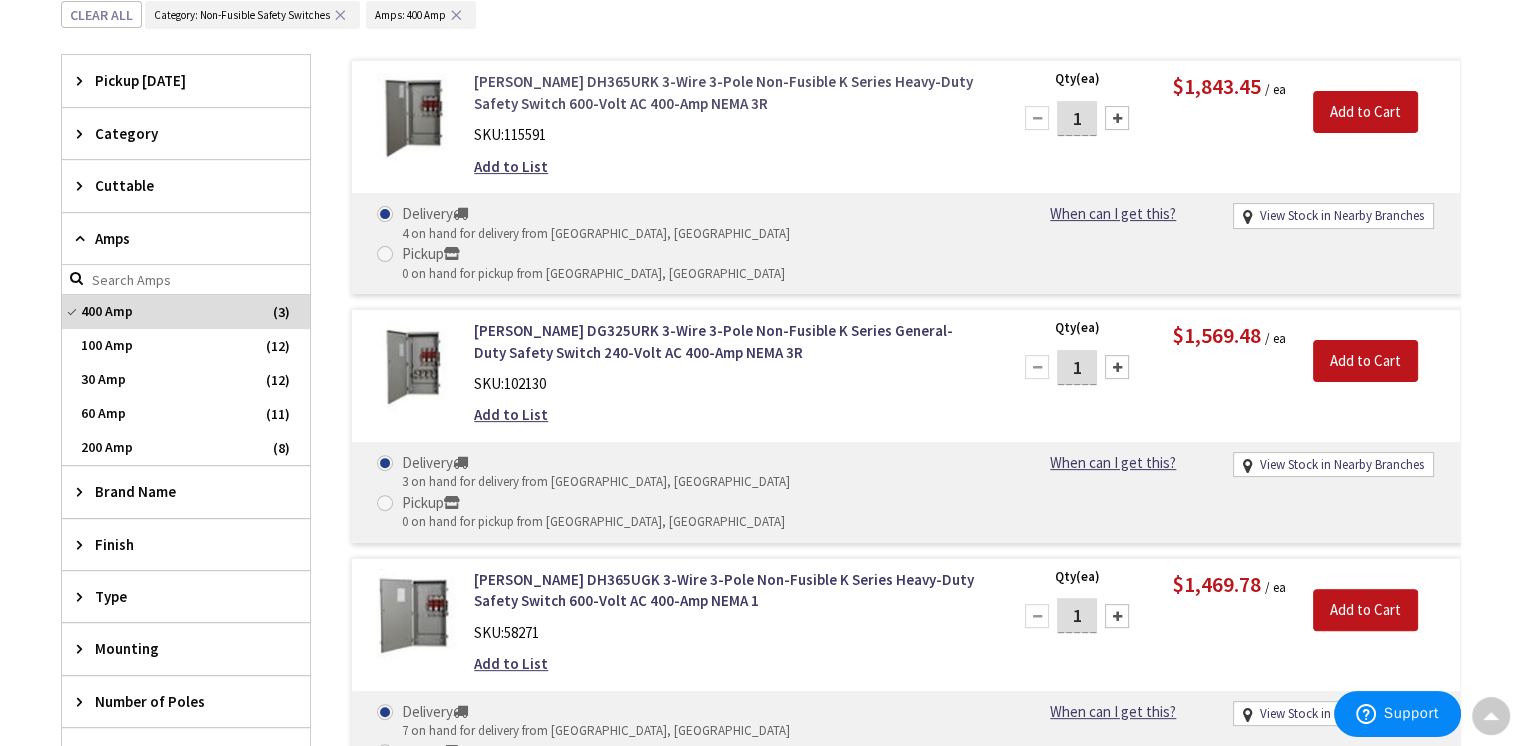 click on "[PERSON_NAME] DH365URK 3-Wire 3-Pole Non-Fusible K Series Heavy-Duty Safety Switch 600-Volt AC 400-Amp NEMA 3R" at bounding box center [728, 92] 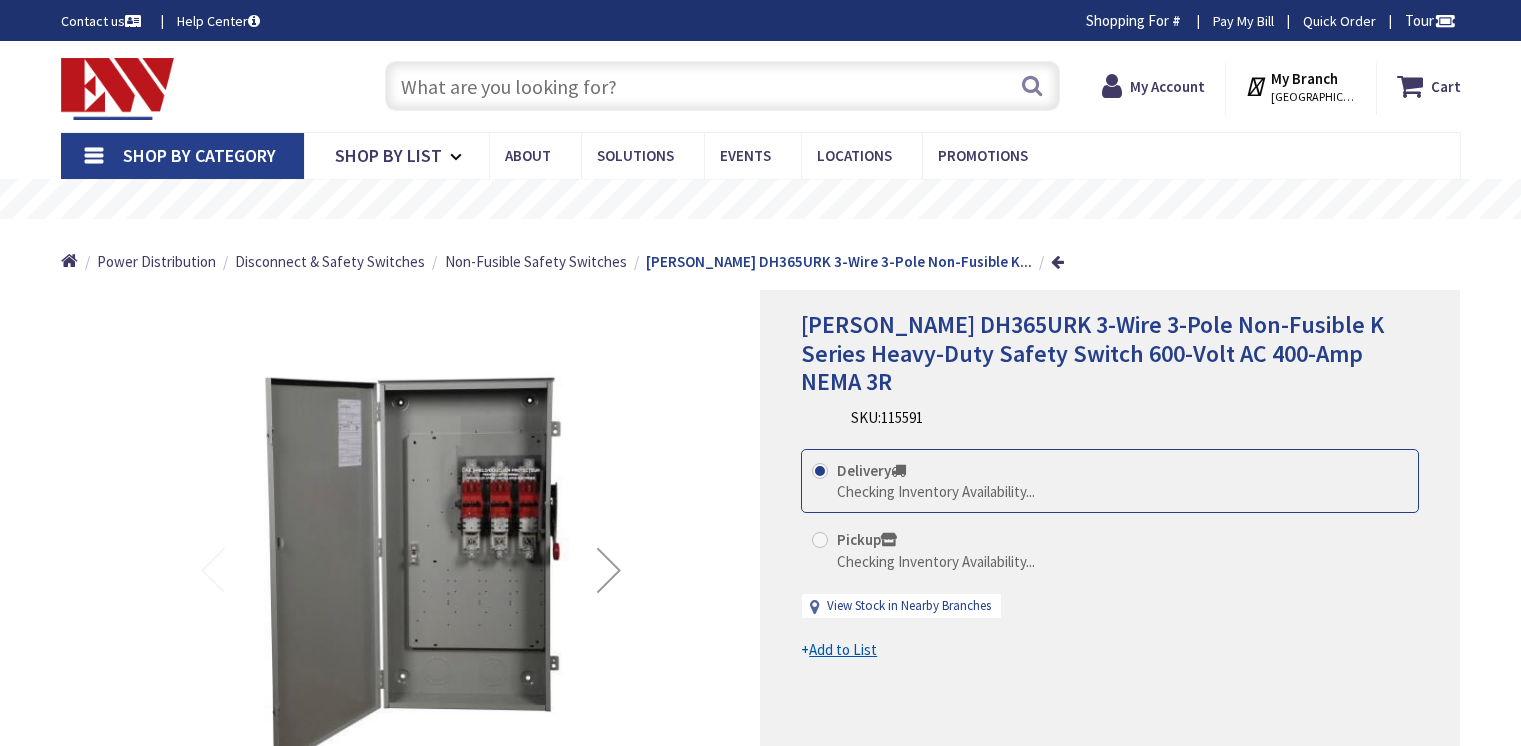 scroll, scrollTop: 0, scrollLeft: 0, axis: both 